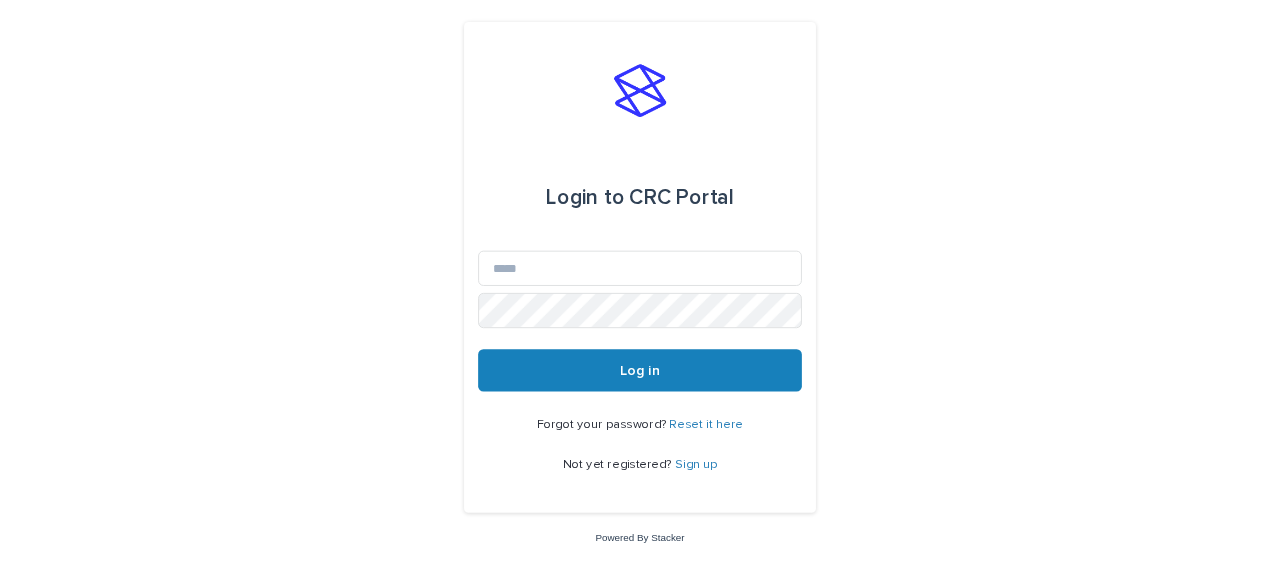 scroll, scrollTop: 0, scrollLeft: 0, axis: both 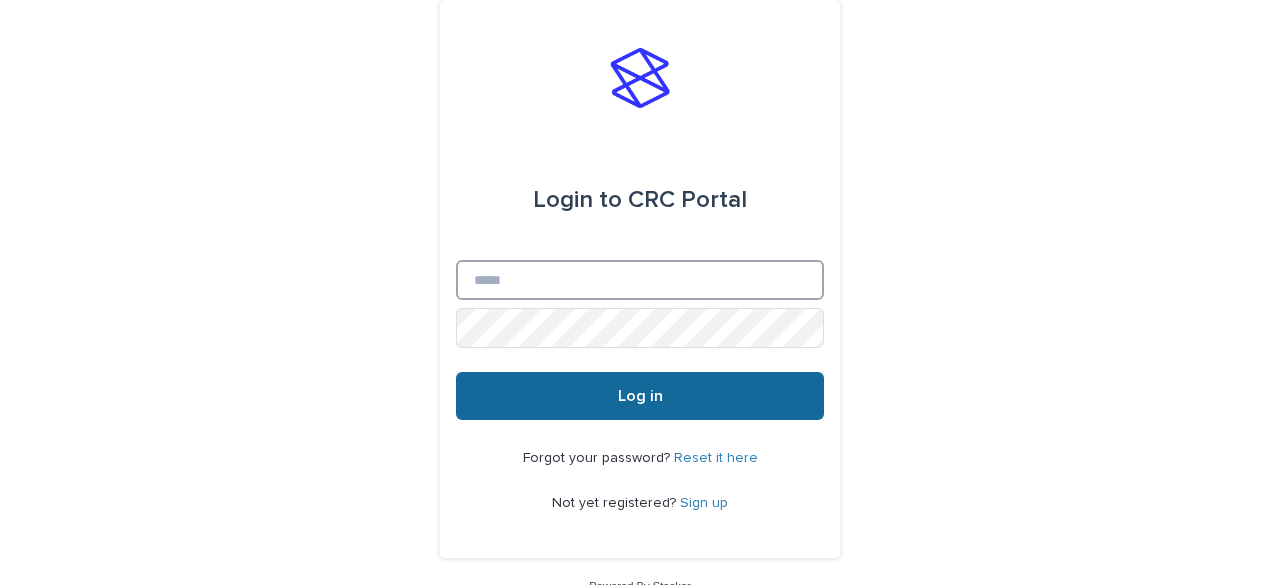 type on "**********" 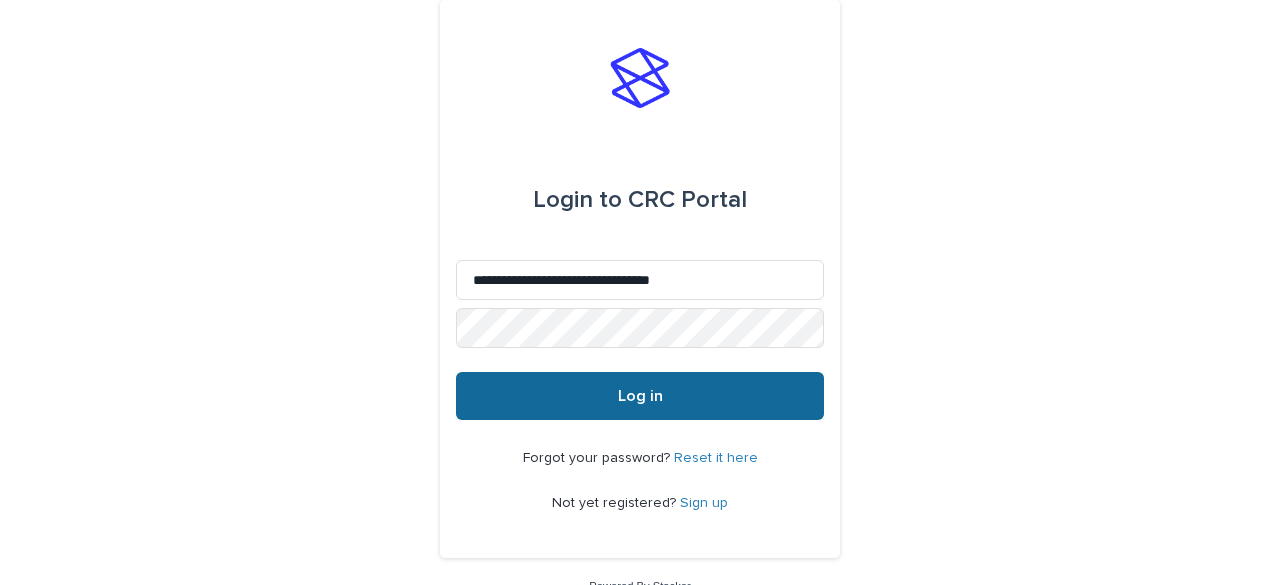click on "Log in" at bounding box center (640, 396) 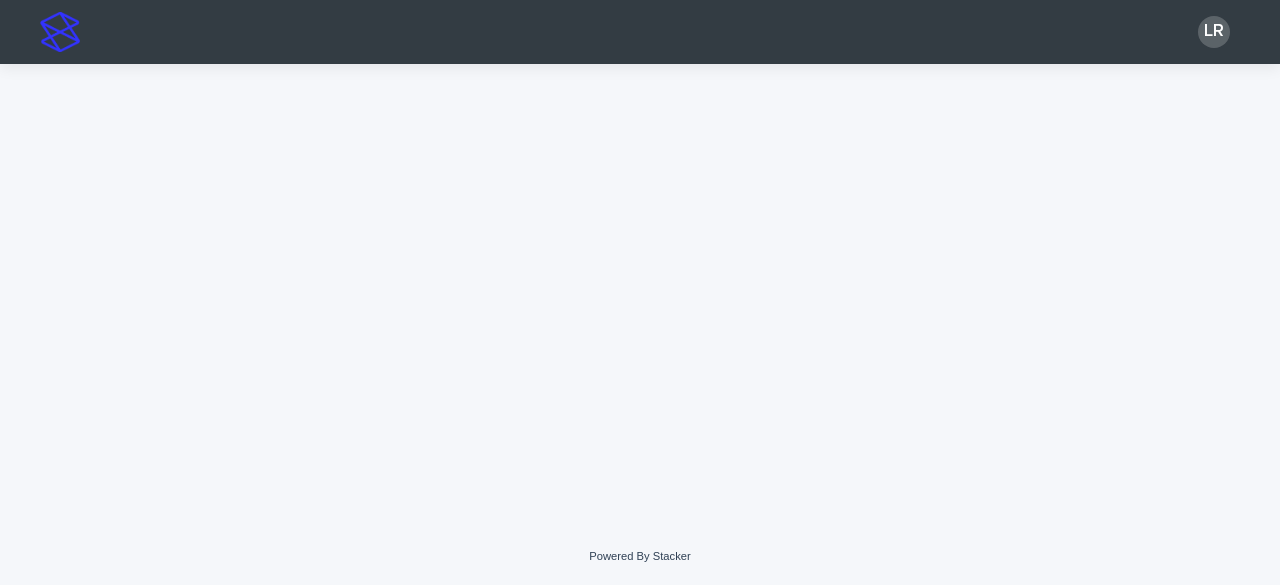 scroll, scrollTop: 0, scrollLeft: 0, axis: both 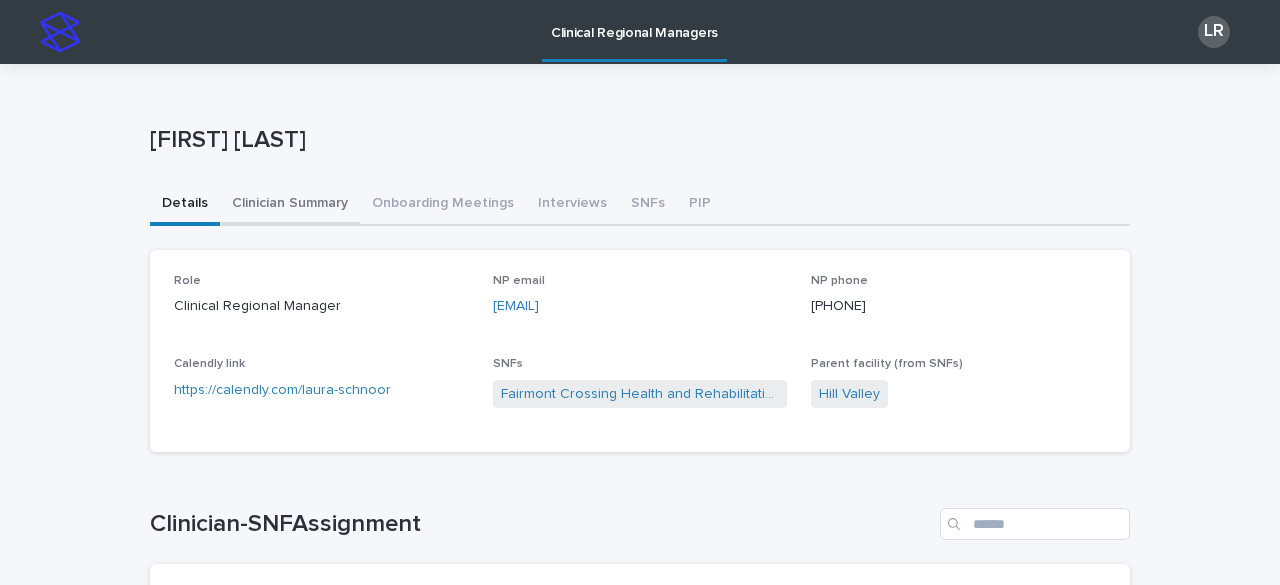 click on "Clinician Summary" at bounding box center [290, 205] 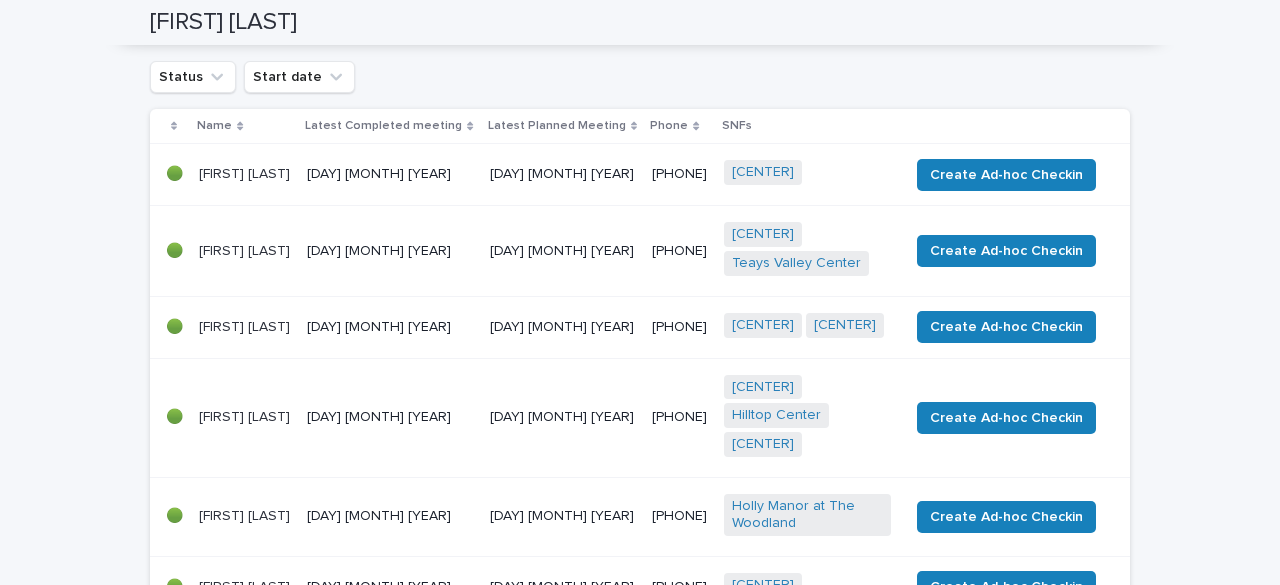 scroll, scrollTop: 0, scrollLeft: 0, axis: both 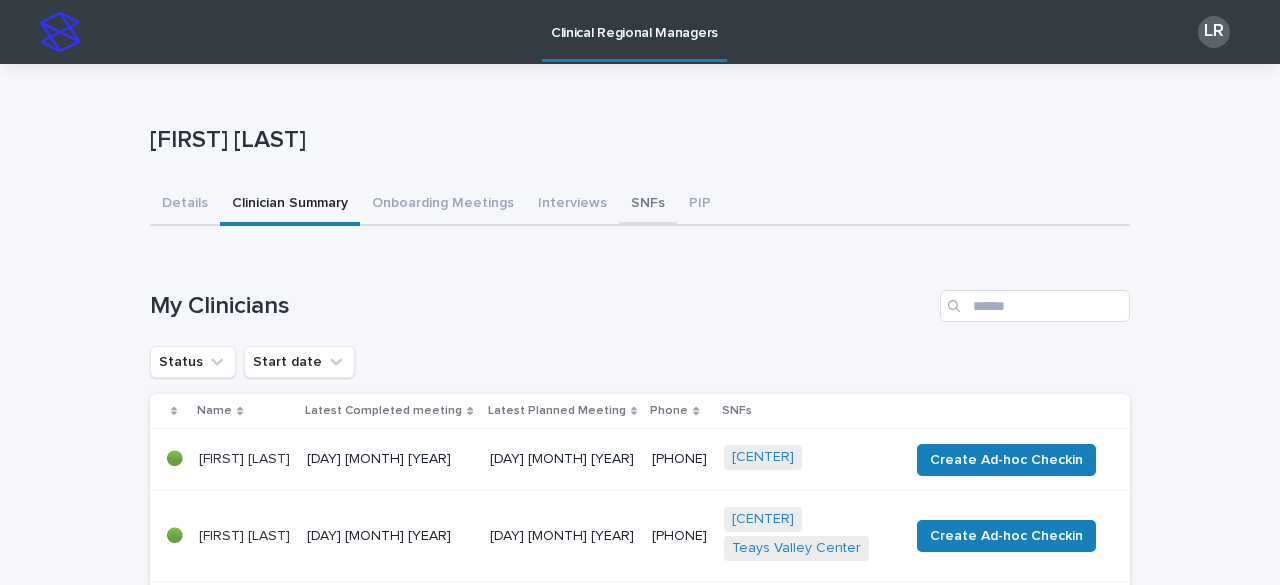click on "SNFs" at bounding box center [648, 205] 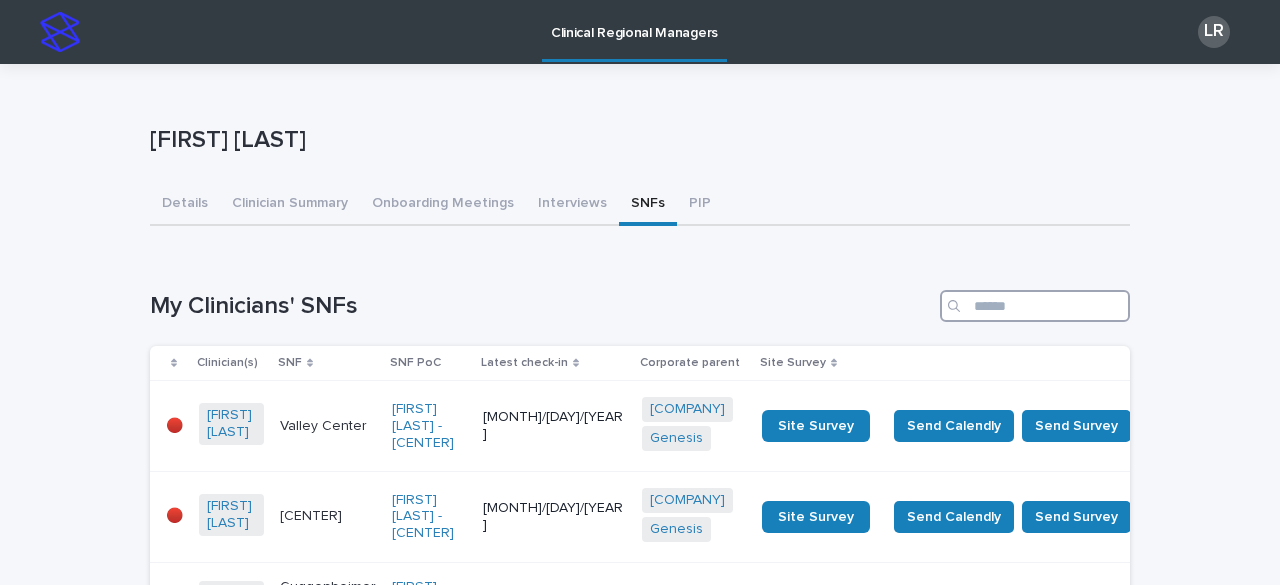 click at bounding box center [1035, 306] 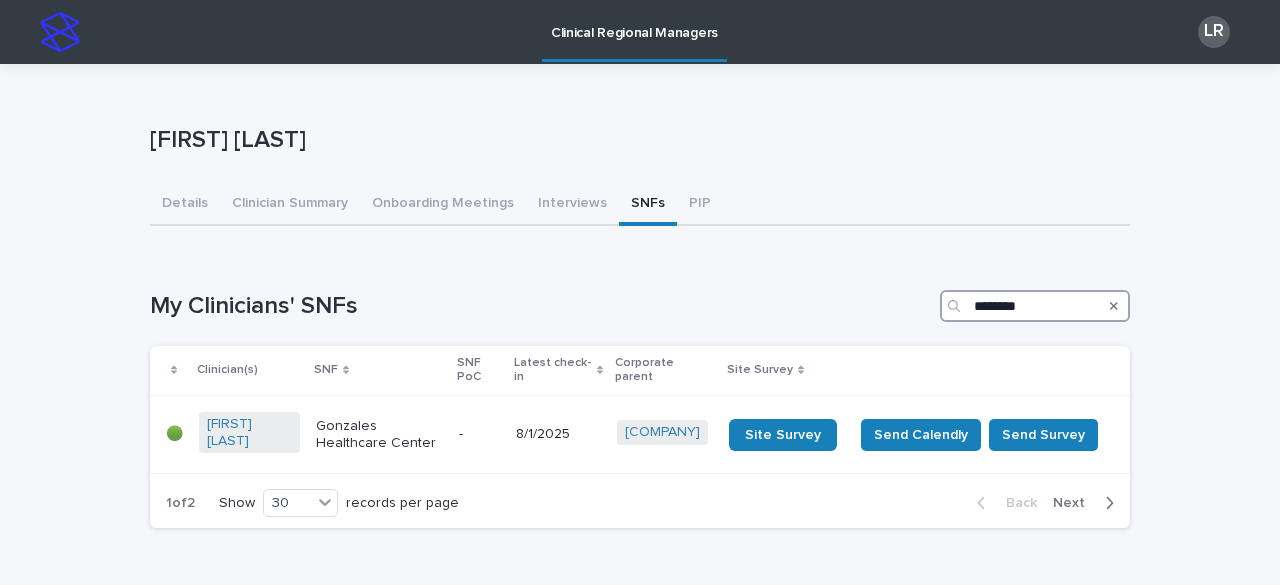 type on "********" 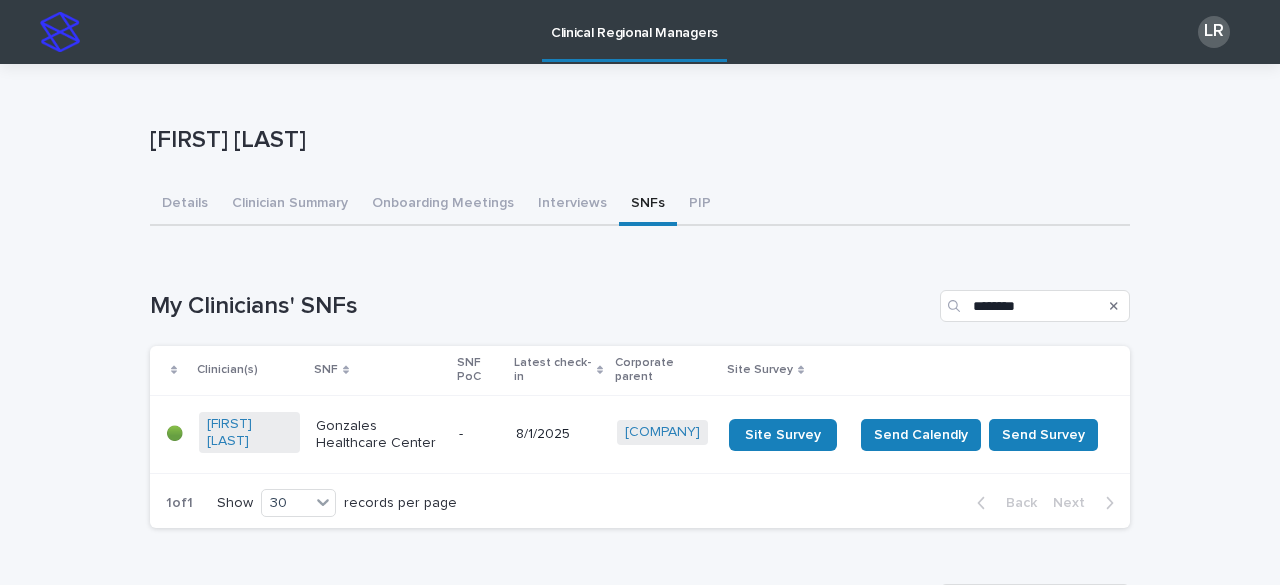 click on "Gonzales Healthcare Center" at bounding box center (379, 435) 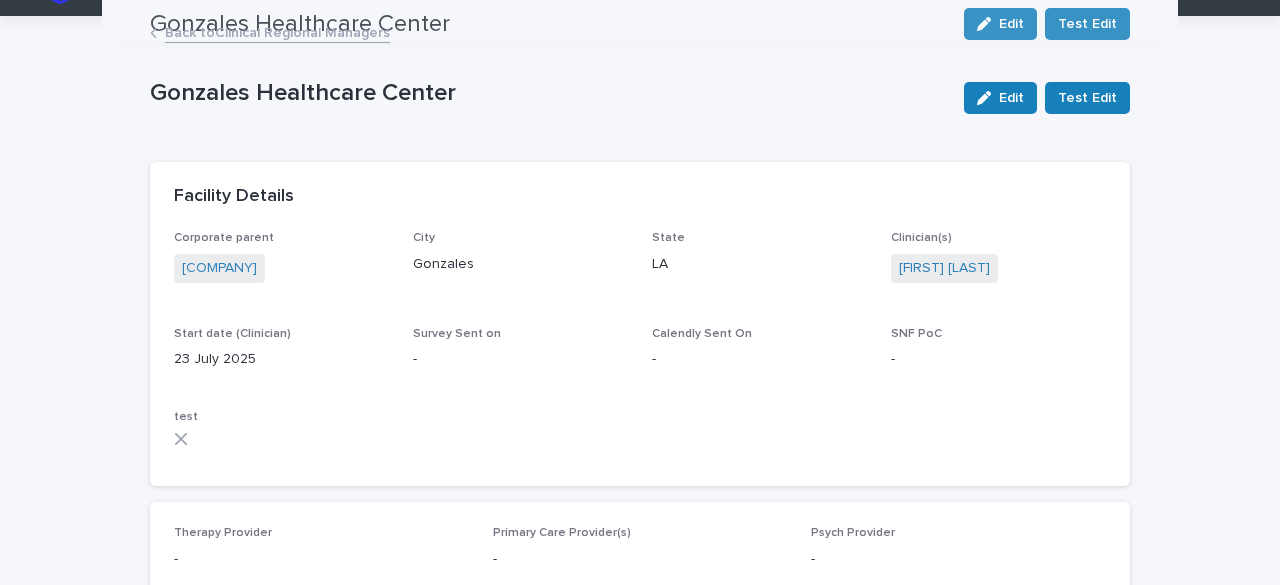 scroll, scrollTop: 0, scrollLeft: 0, axis: both 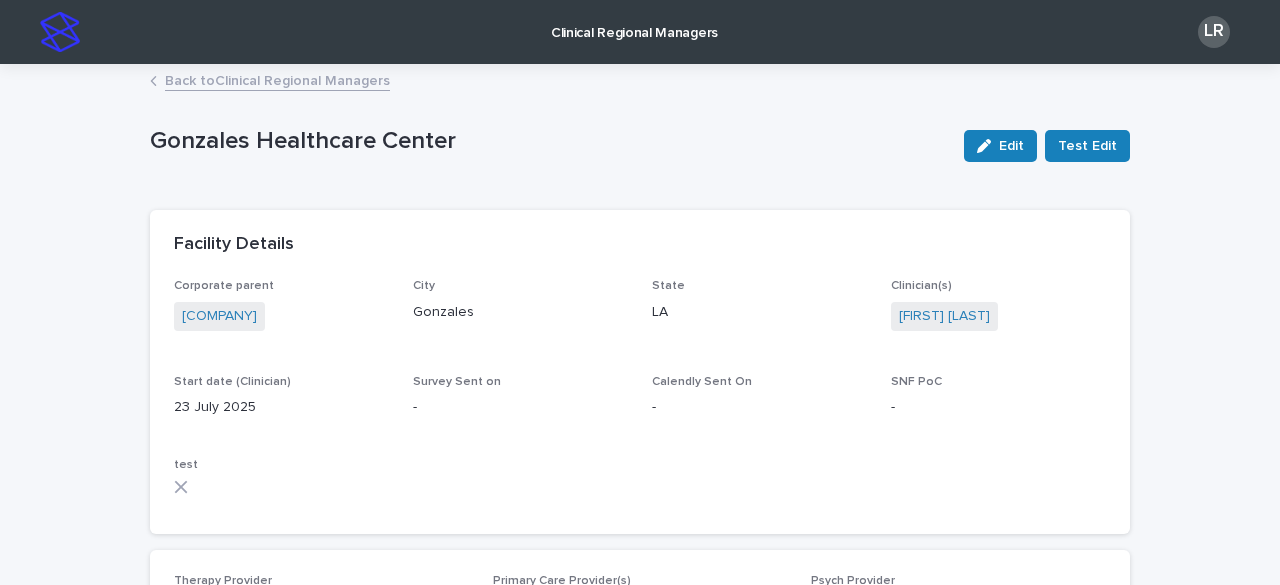 click on "Back to  Clinical Regional Managers" at bounding box center [277, 79] 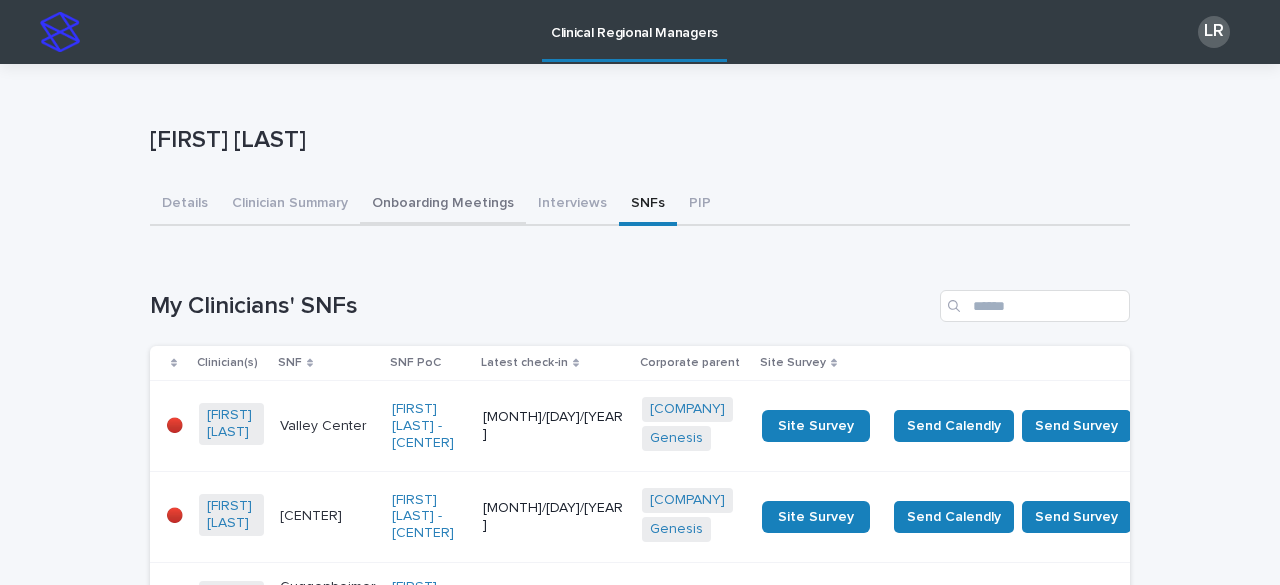 click on "Onboarding Meetings" at bounding box center (443, 205) 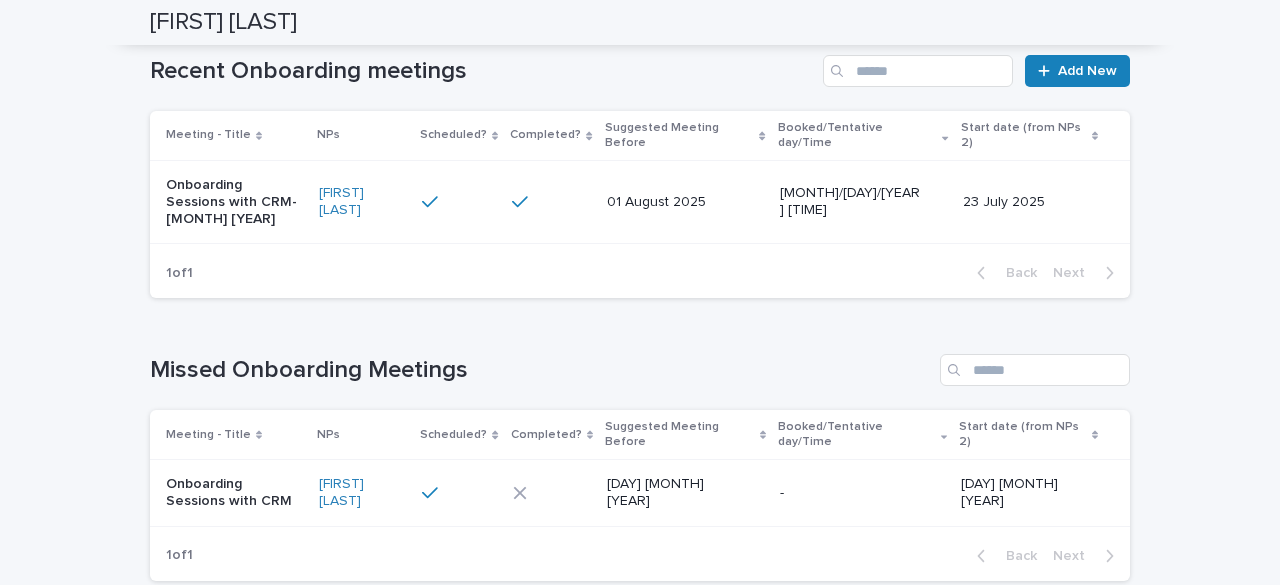 scroll, scrollTop: 788, scrollLeft: 0, axis: vertical 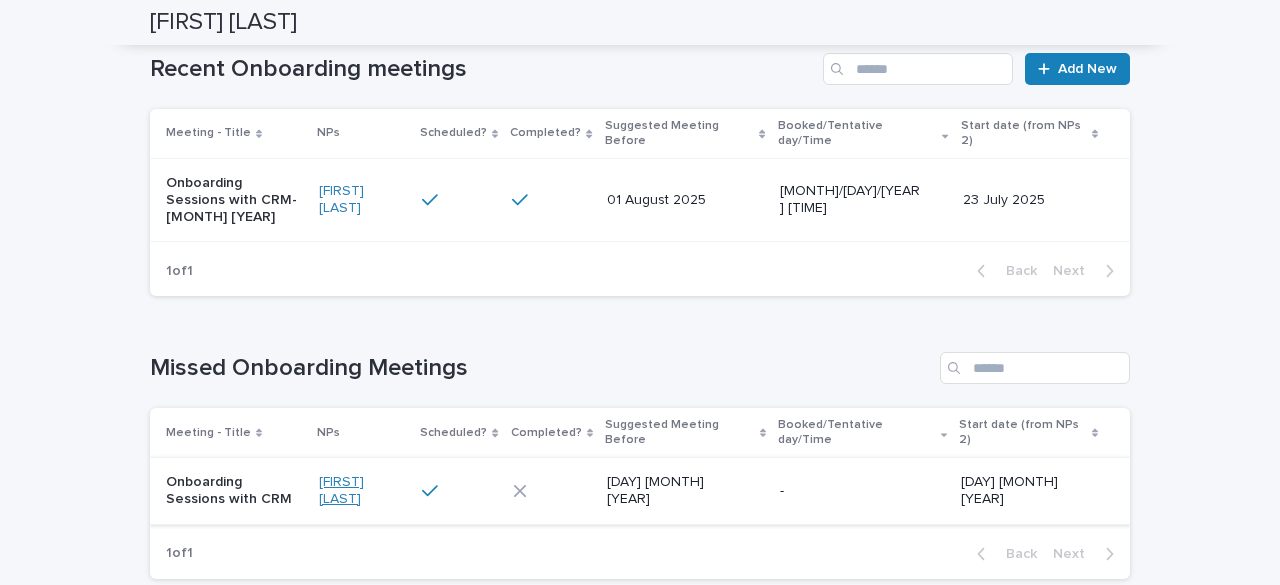 click on "[FIRST] [LAST]" at bounding box center [362, 491] 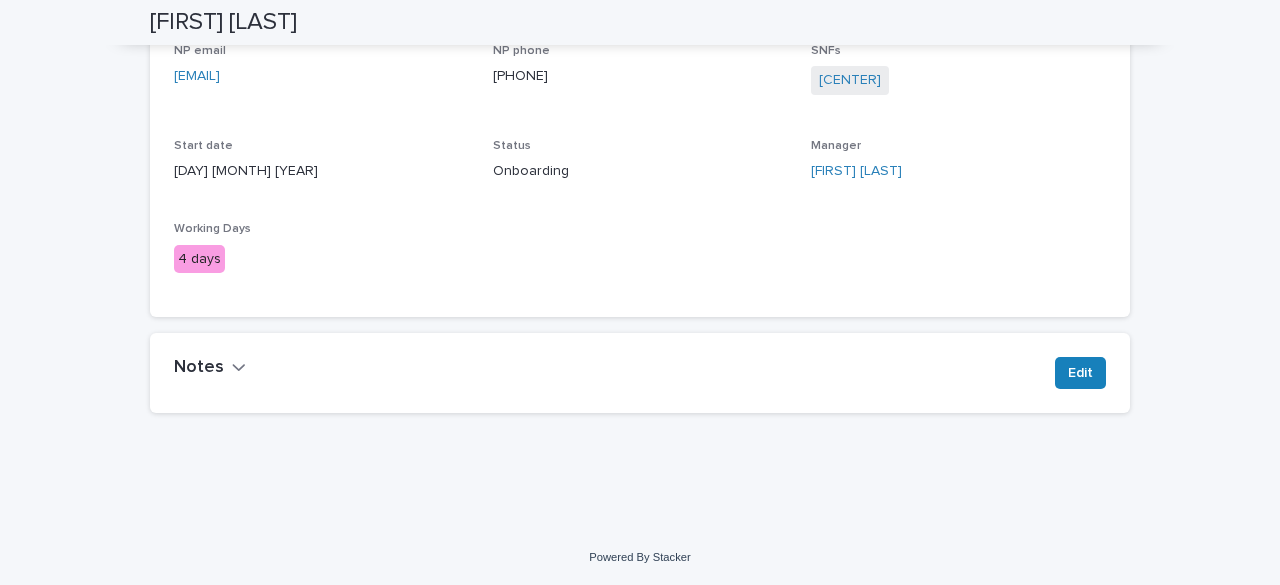 scroll, scrollTop: 0, scrollLeft: 0, axis: both 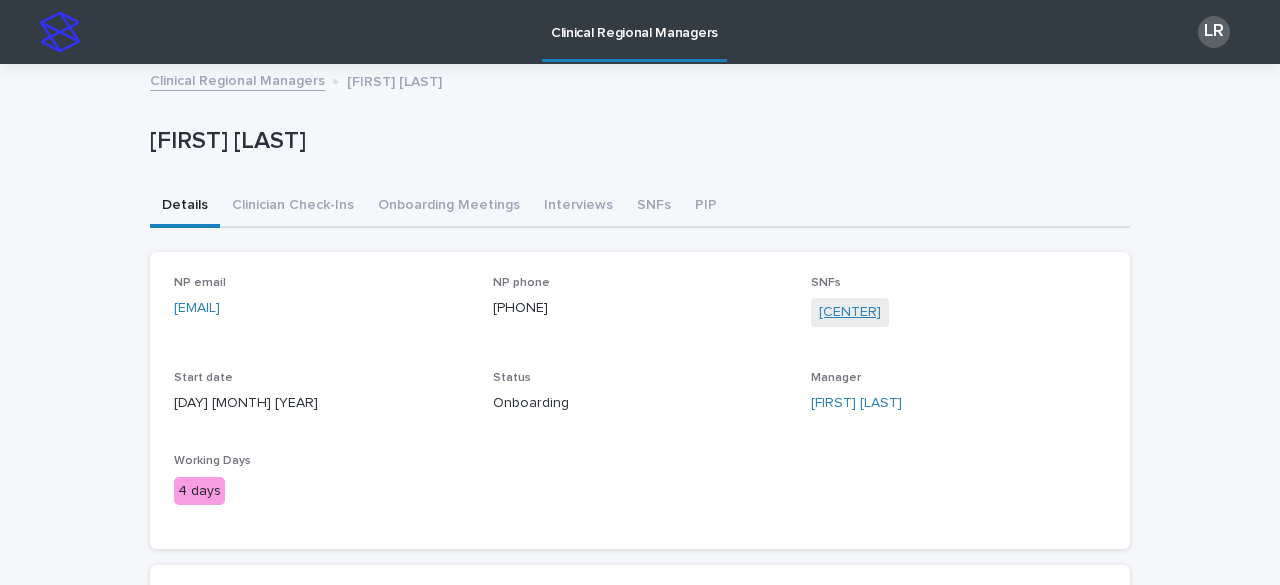 click on "[CENTER]" at bounding box center (850, 312) 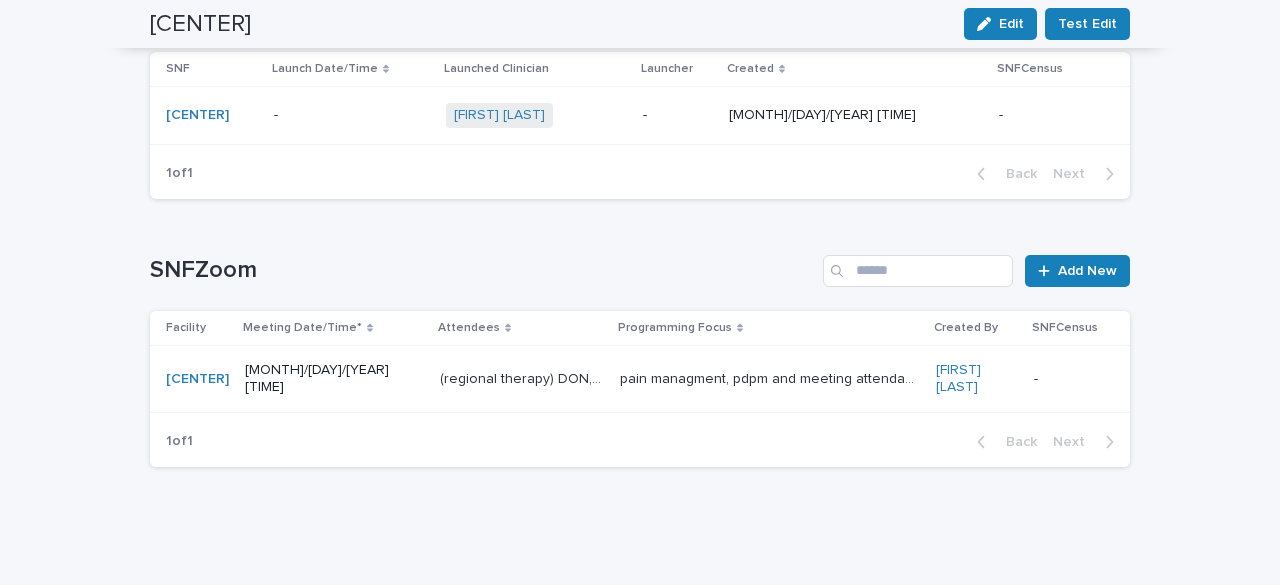 scroll, scrollTop: 2568, scrollLeft: 0, axis: vertical 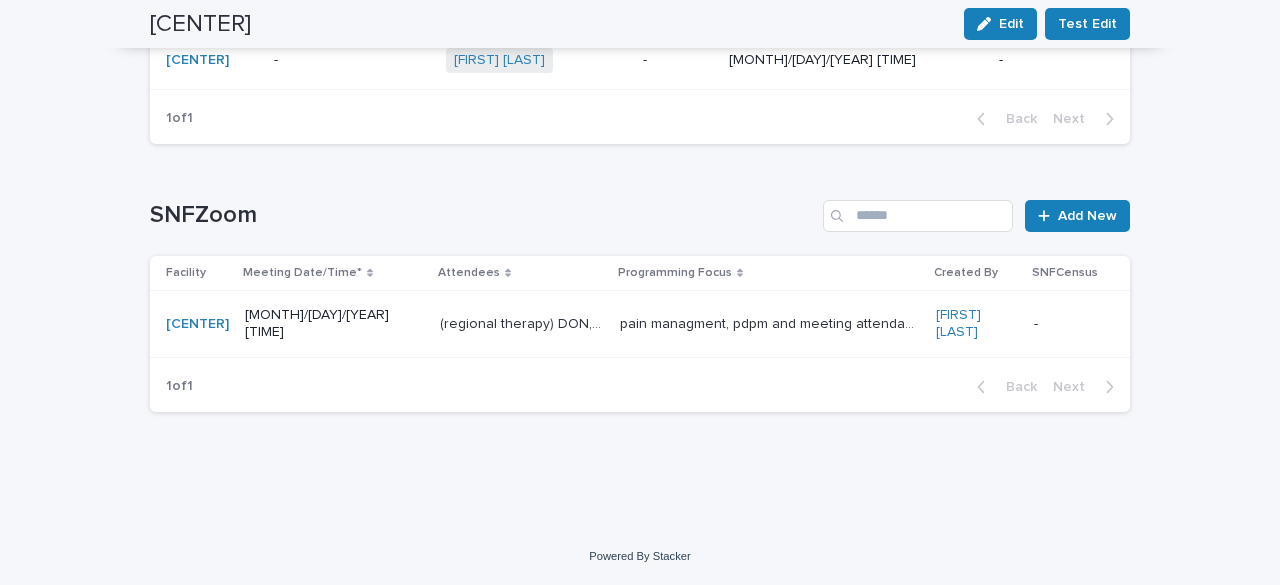 click on "[MONTH]/[DAY]/[YEAR] [TIME]" at bounding box center [334, 324] 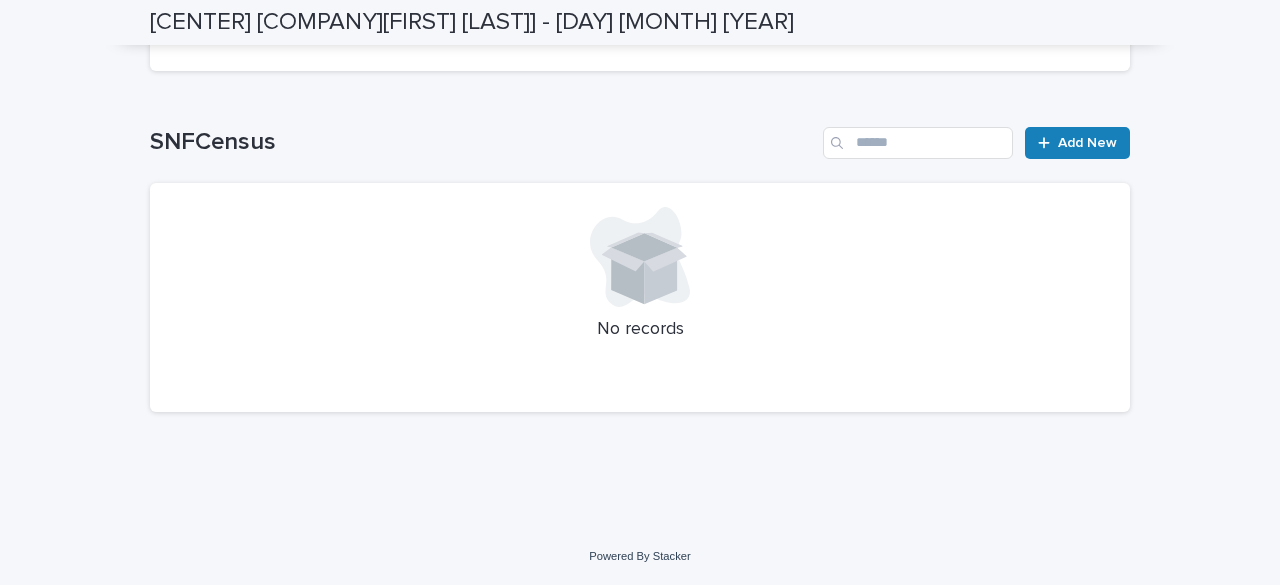 scroll, scrollTop: 0, scrollLeft: 0, axis: both 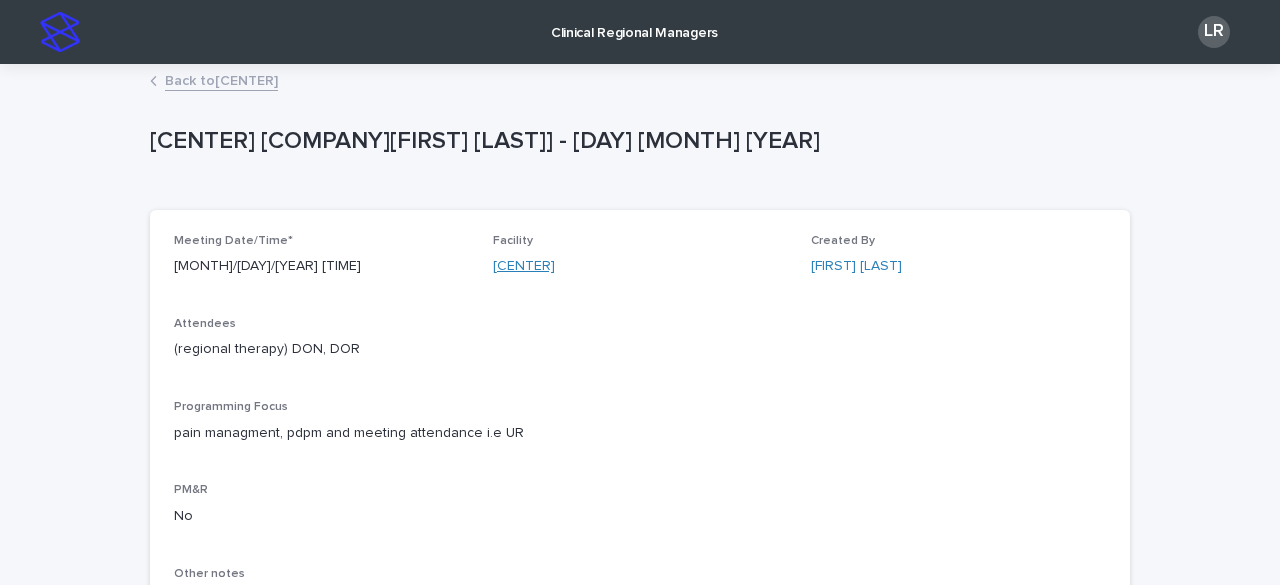 click on "[CENTER]" at bounding box center [524, 266] 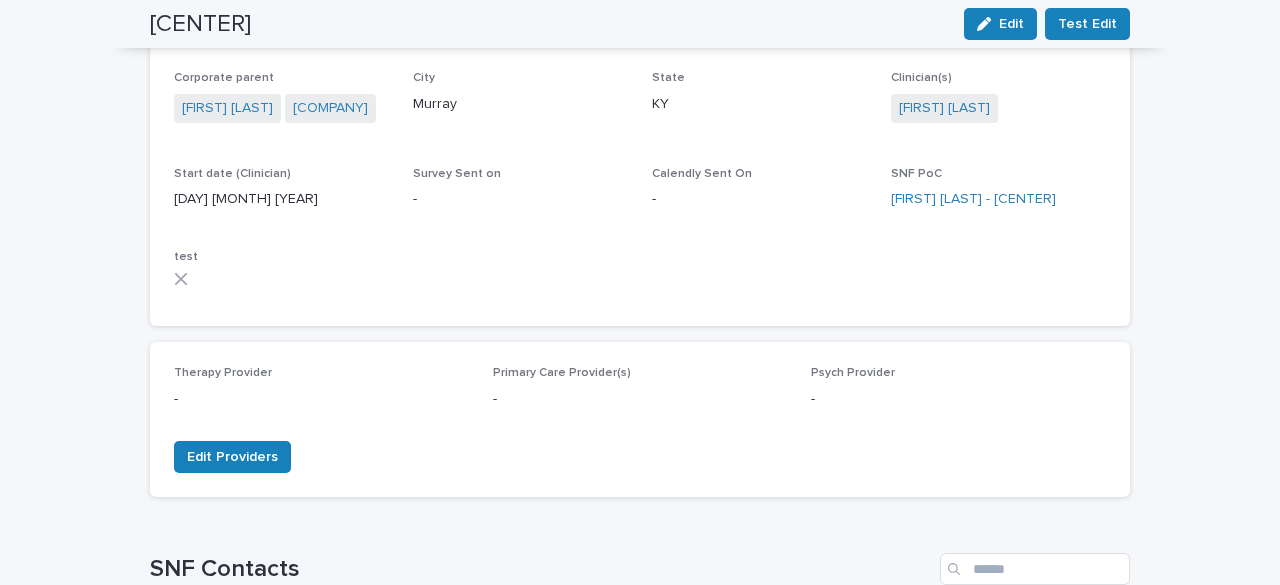 scroll, scrollTop: 0, scrollLeft: 0, axis: both 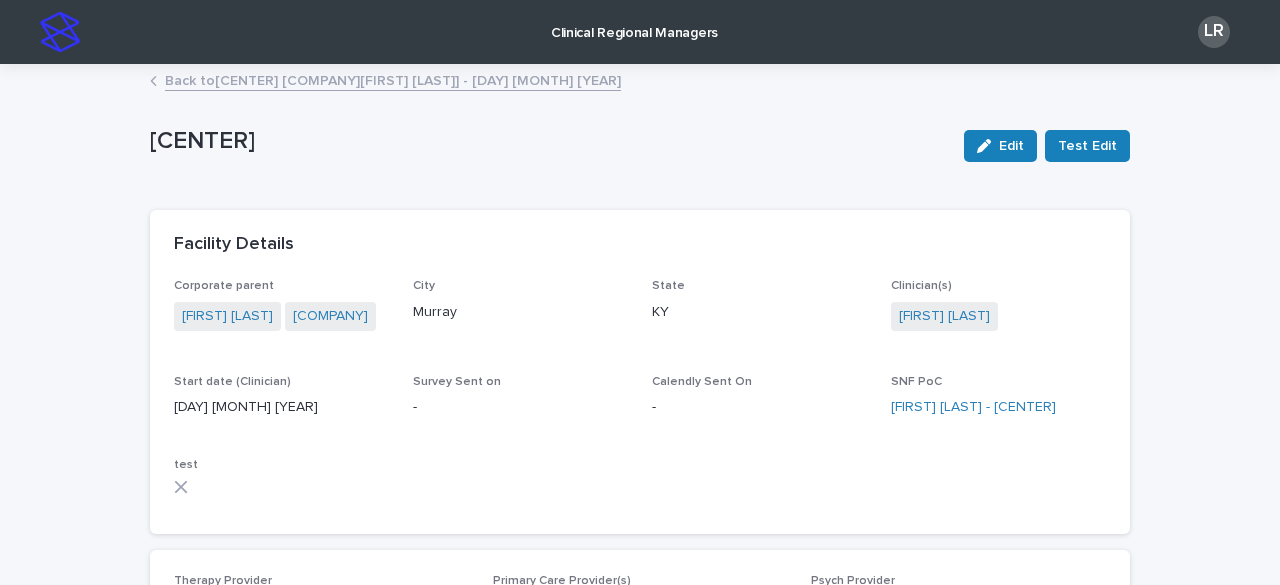 click on "Back to  [CENTER] [COMPANY][FIRST] [LAST]] - [DAY] [MONTH] [YEAR]" at bounding box center [393, 79] 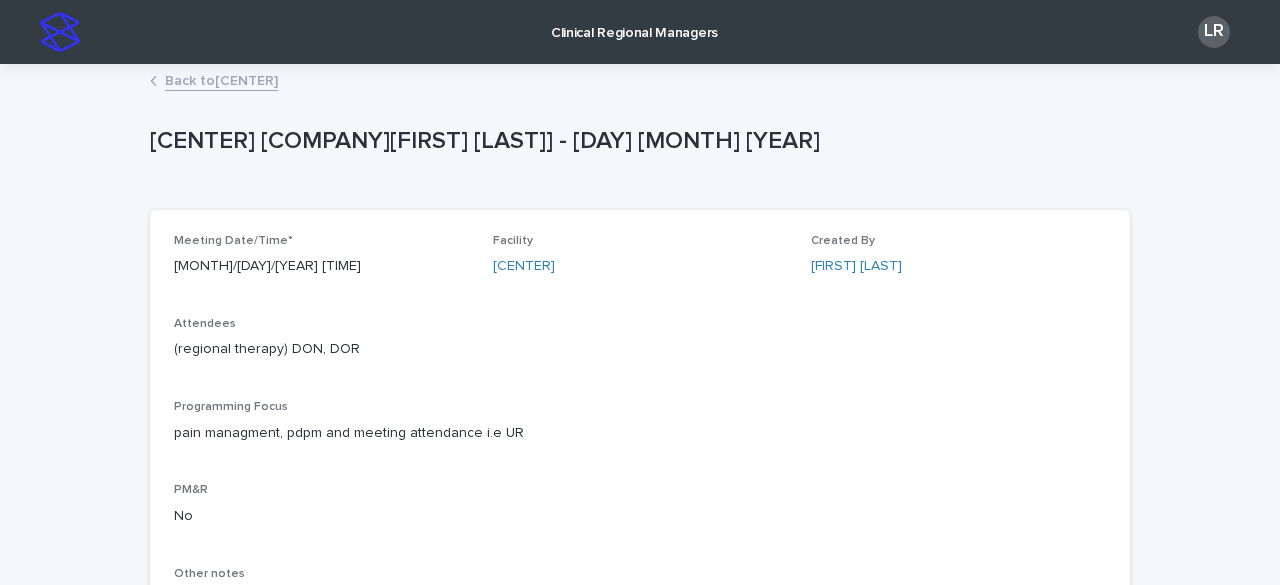 click on "Back to [CENTER]" at bounding box center [221, 79] 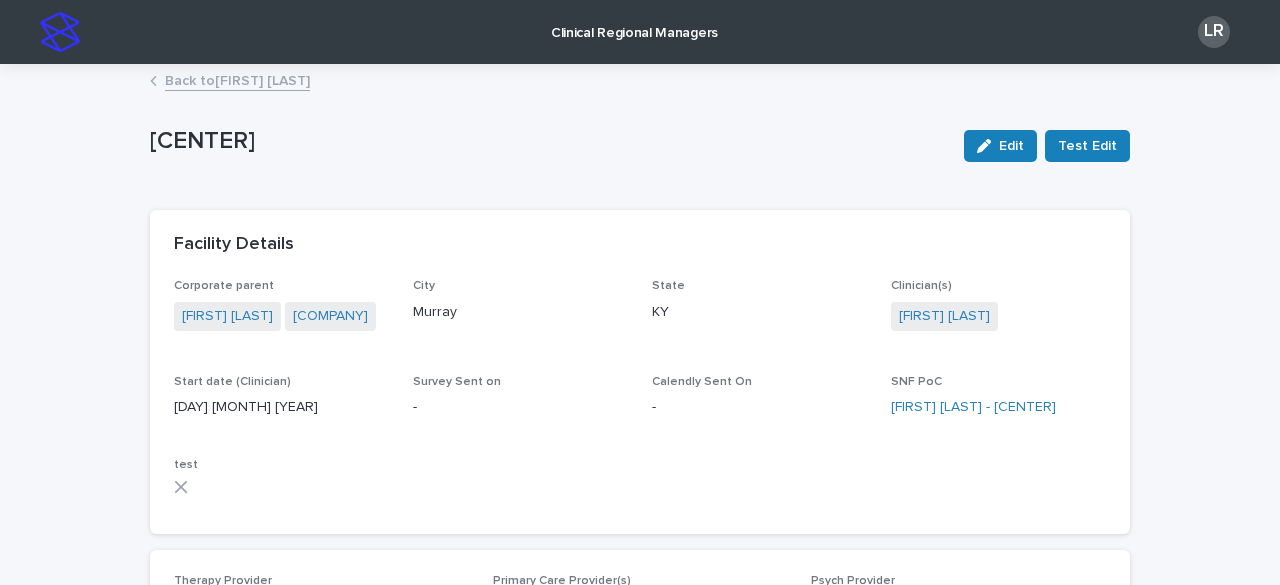 click on "Back to  [FIRST] [LAST]" at bounding box center [237, 79] 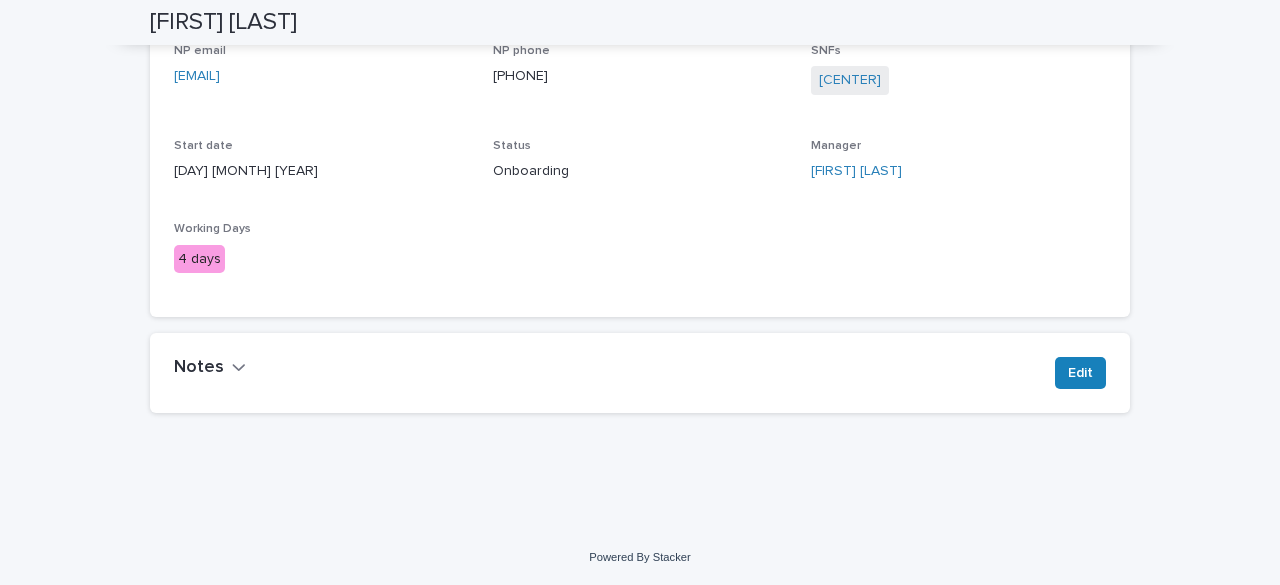 scroll, scrollTop: 0, scrollLeft: 0, axis: both 